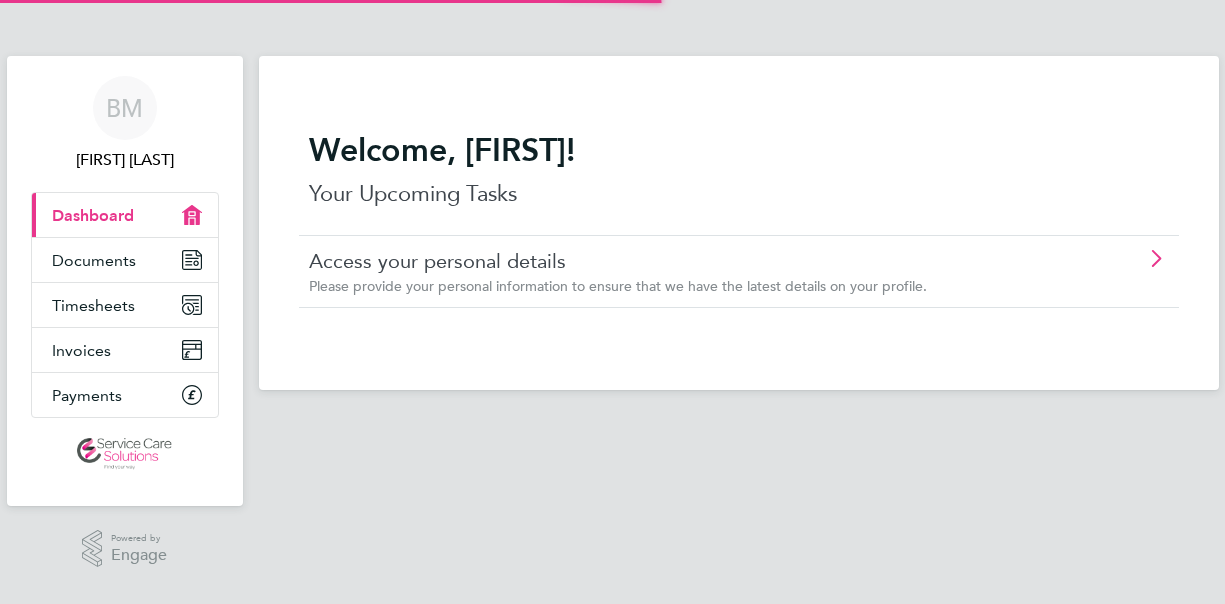 scroll, scrollTop: 0, scrollLeft: 0, axis: both 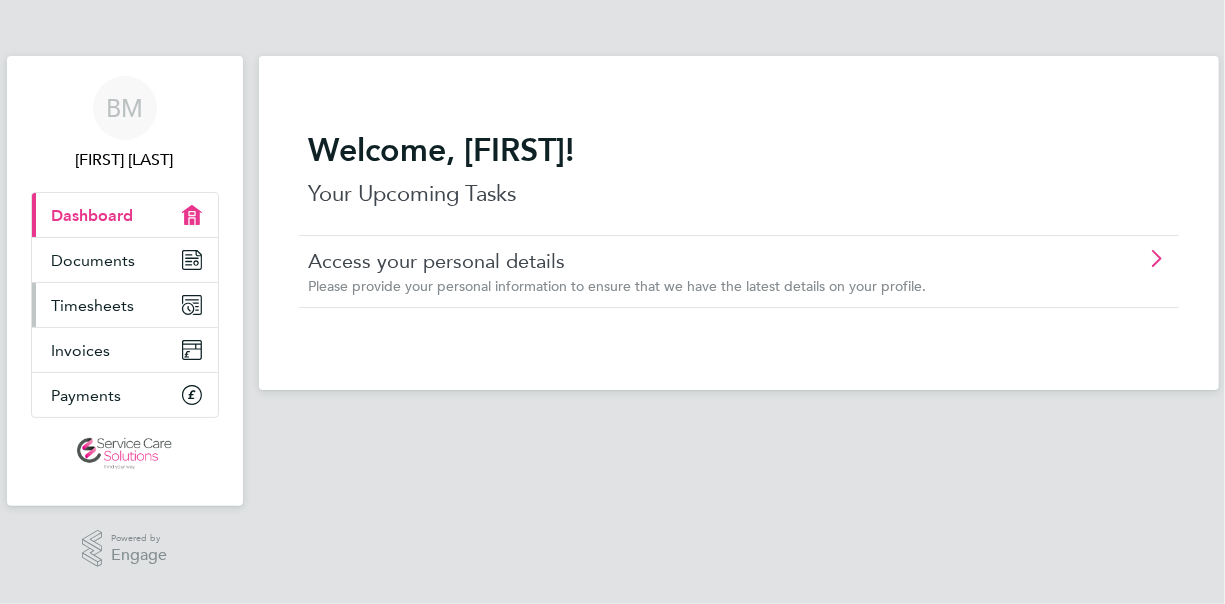 click on "Timesheets" at bounding box center [93, 305] 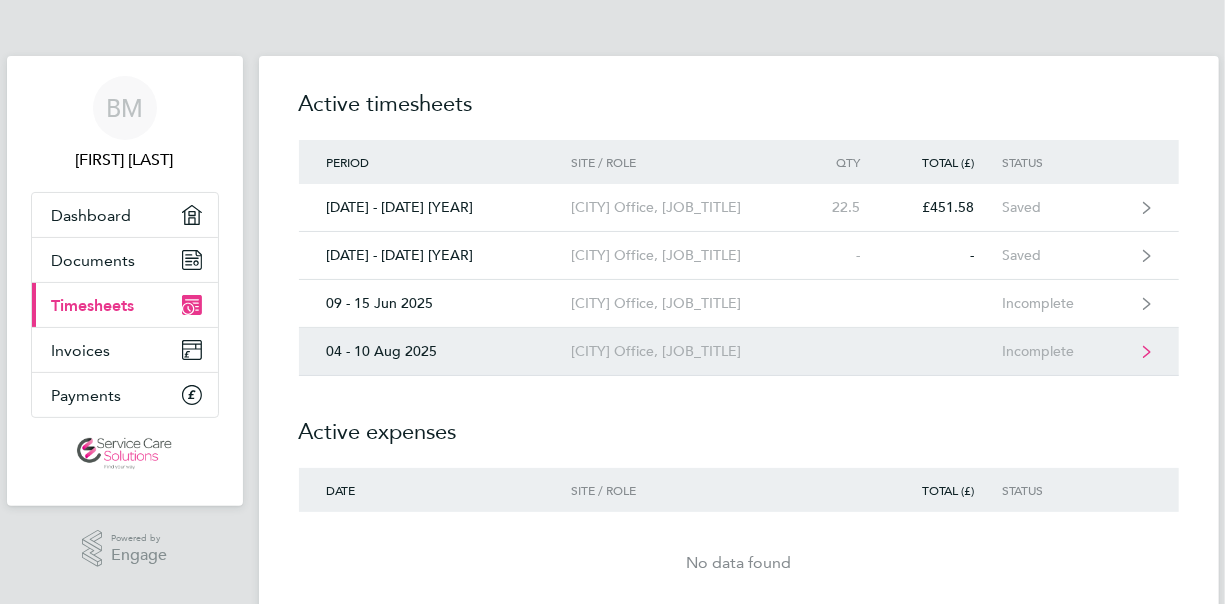 click on "[DATE] - [DATE] [YEAR] [CITY] Office, [JOB_TITLE] Incomplete" 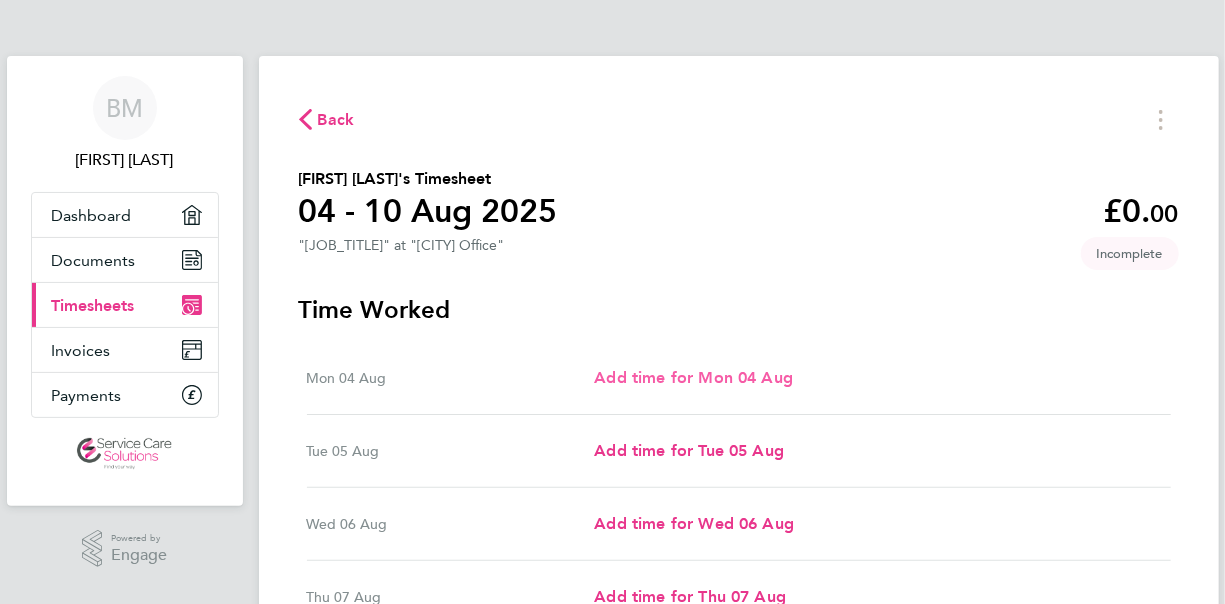 click on "Add time for Mon 04 Aug" at bounding box center (693, 377) 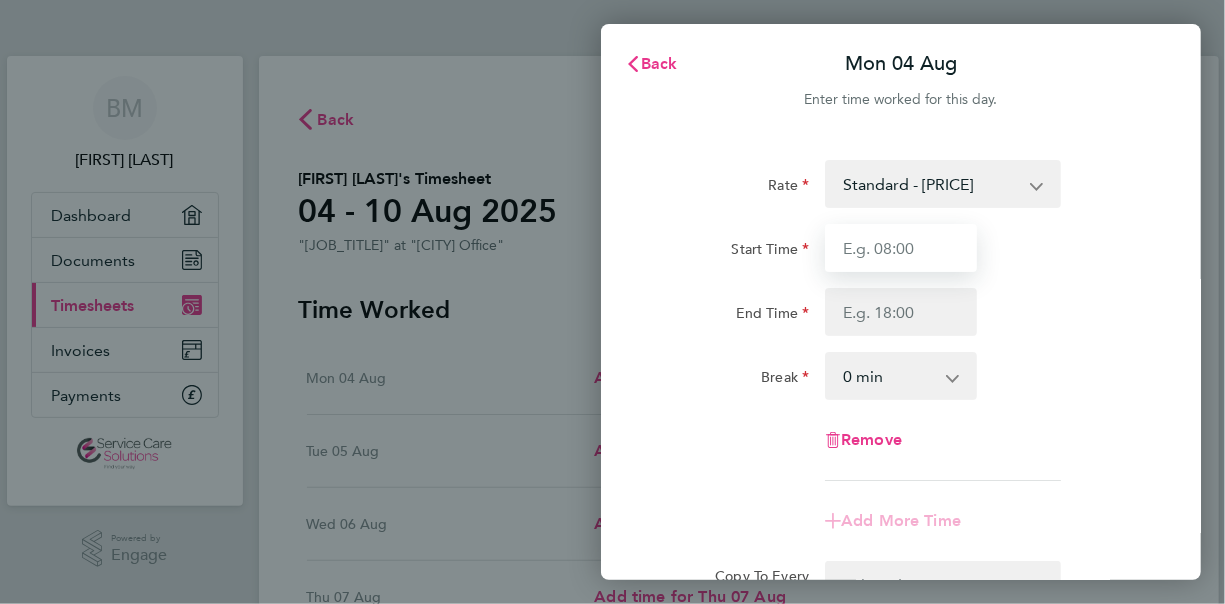 click on "Start Time" at bounding box center (901, 248) 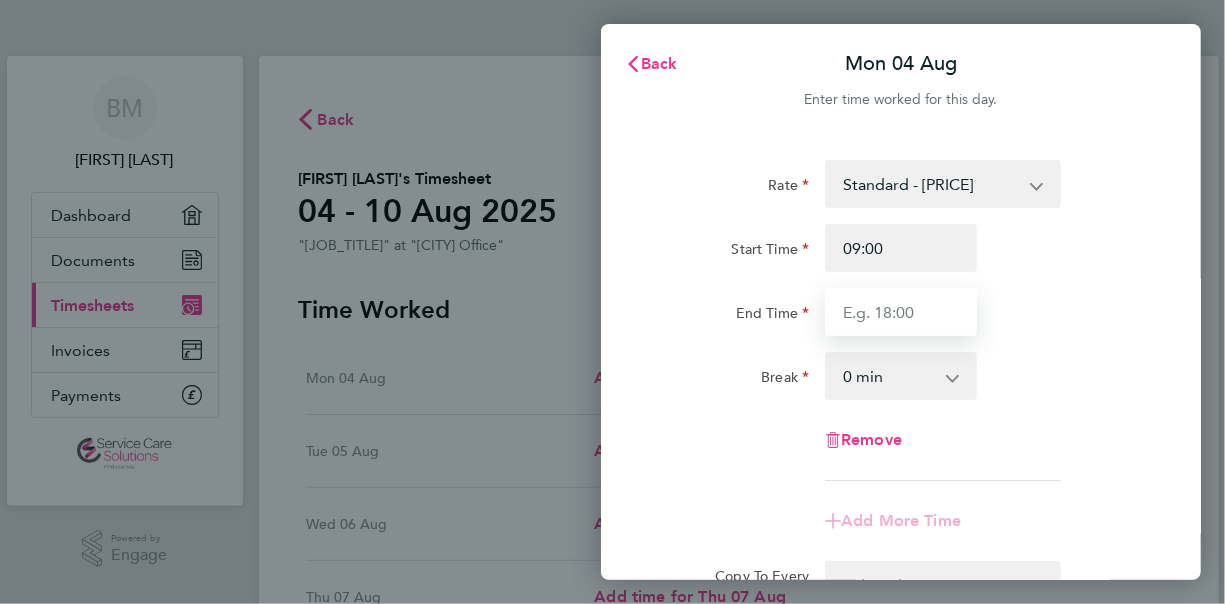 type on "17:00" 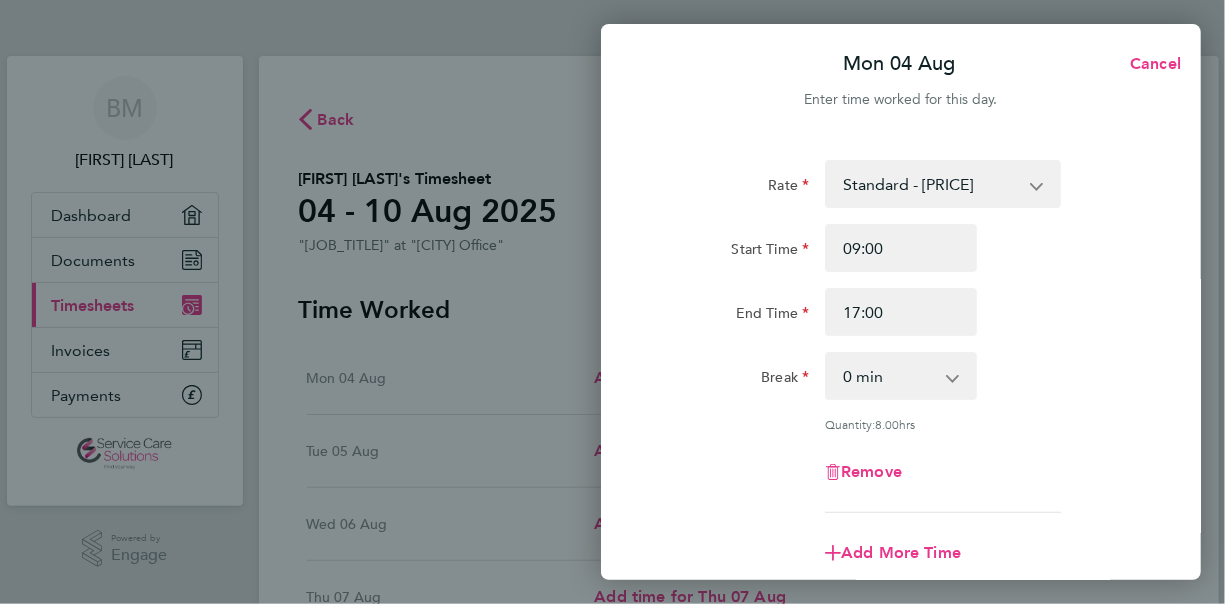 click on "0 min   15 min   30 min   45 min   60 min   75 min   90 min" at bounding box center [889, 376] 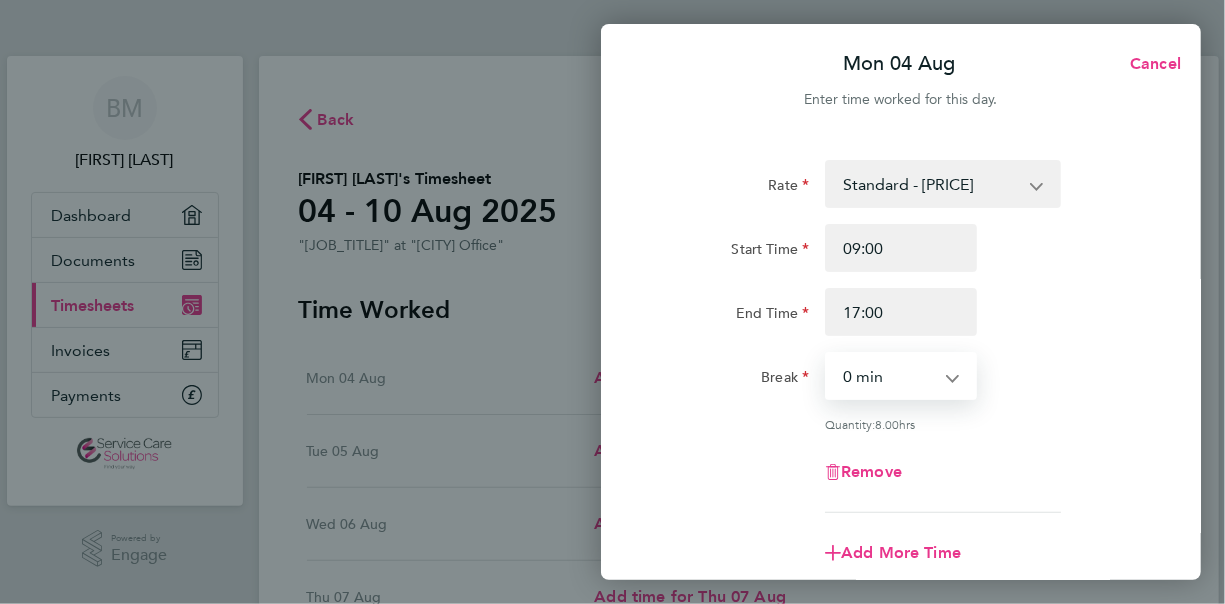 select on "30" 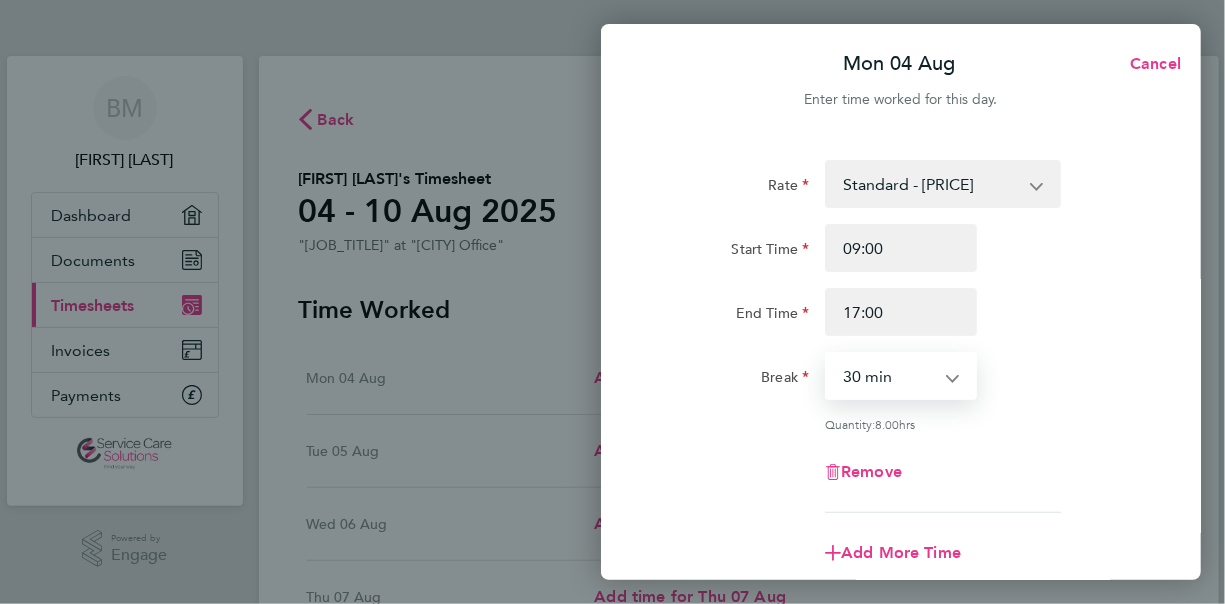 click on "0 min   15 min   30 min   45 min   60 min   75 min   90 min" at bounding box center [889, 376] 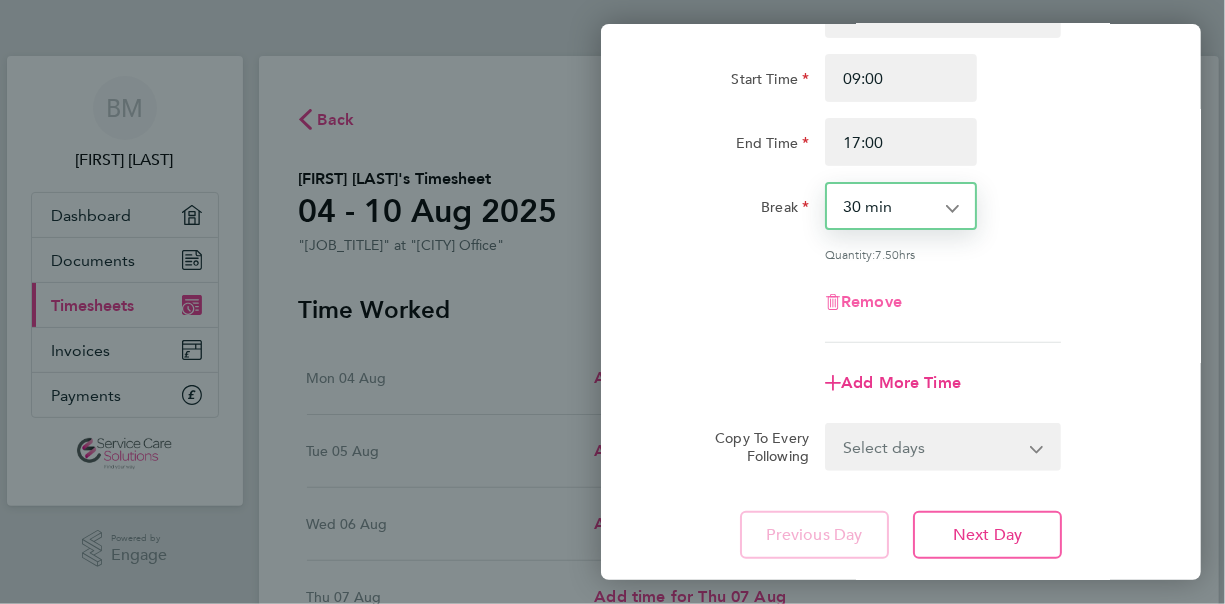scroll, scrollTop: 200, scrollLeft: 0, axis: vertical 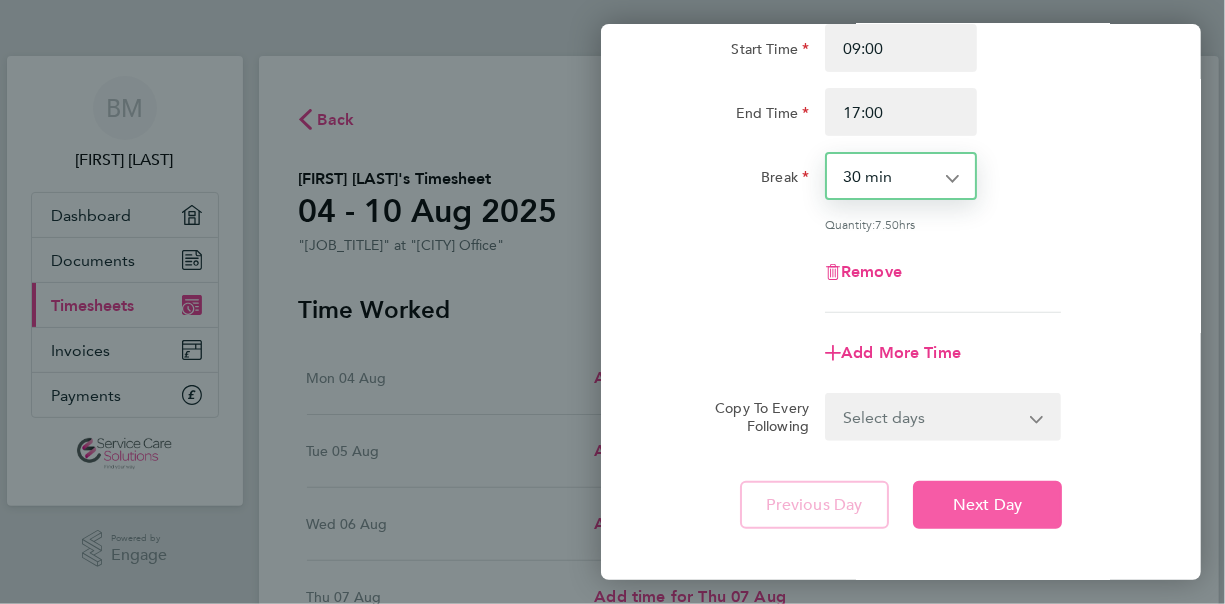 click on "Next Day" 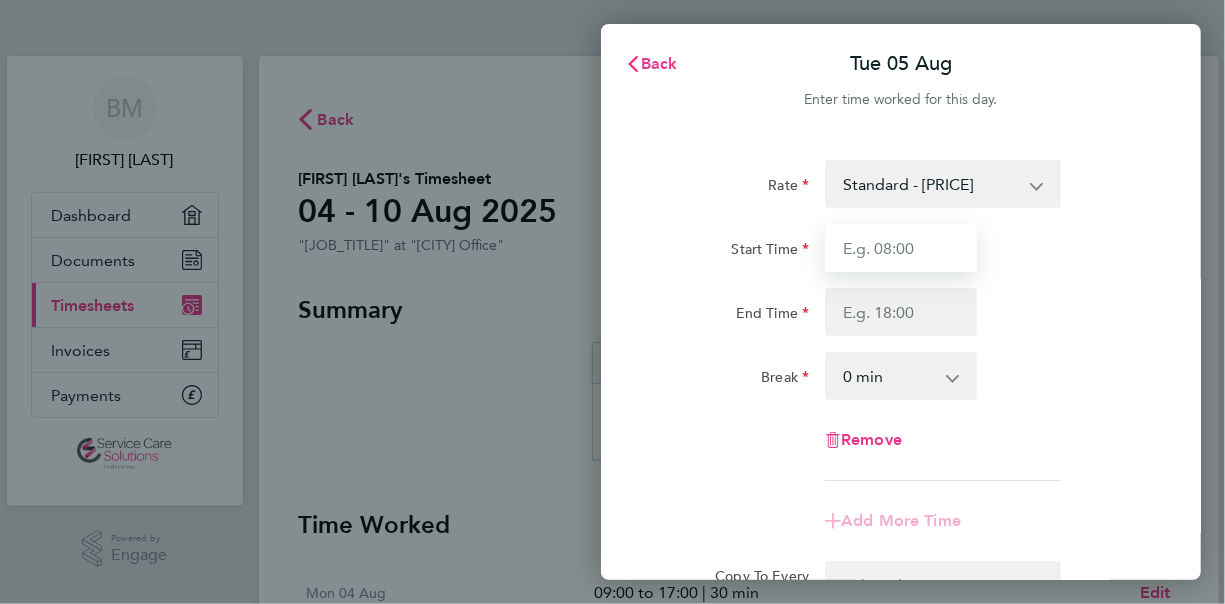 click on "Start Time" at bounding box center [901, 248] 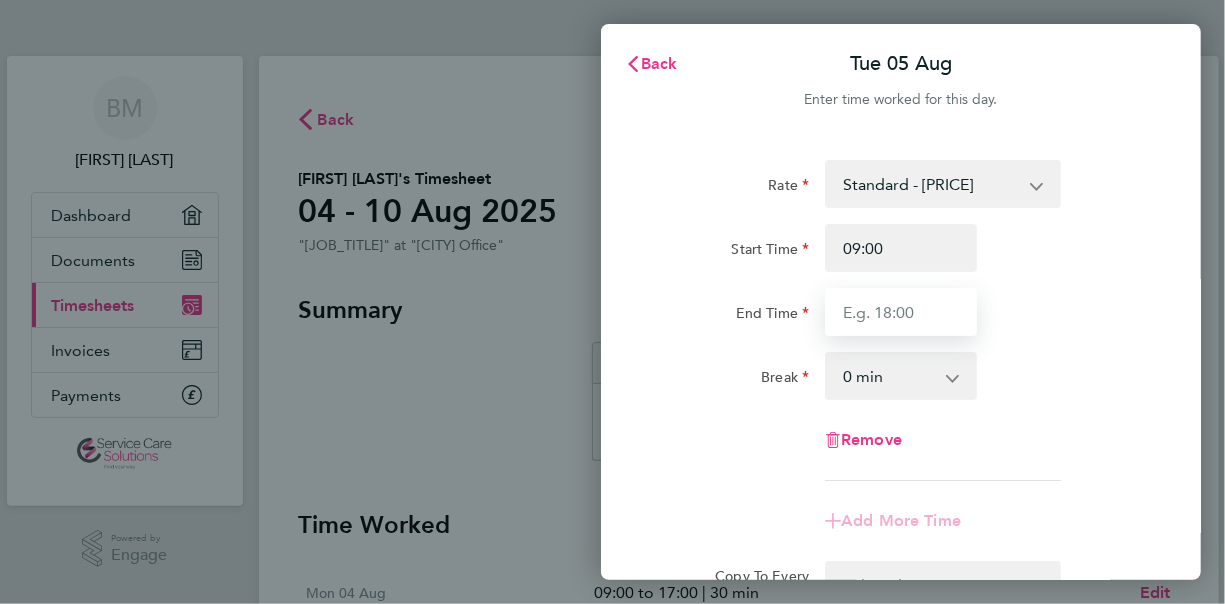 type on "17:00" 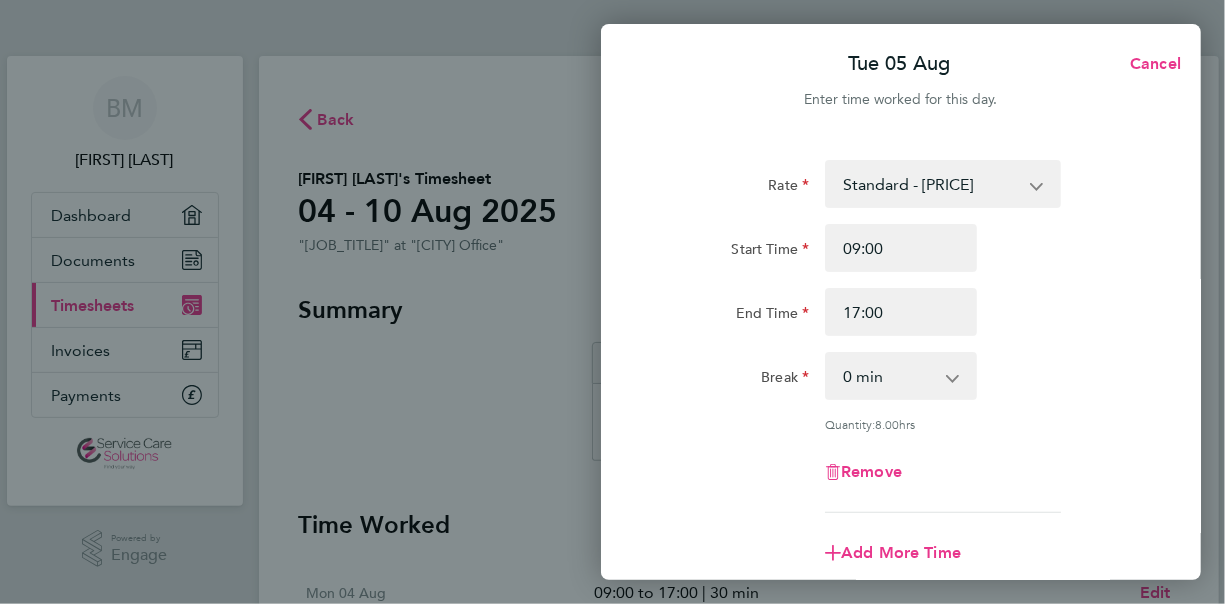 click on "0 min   15 min   30 min   45 min   60 min   75 min   90 min" at bounding box center (889, 376) 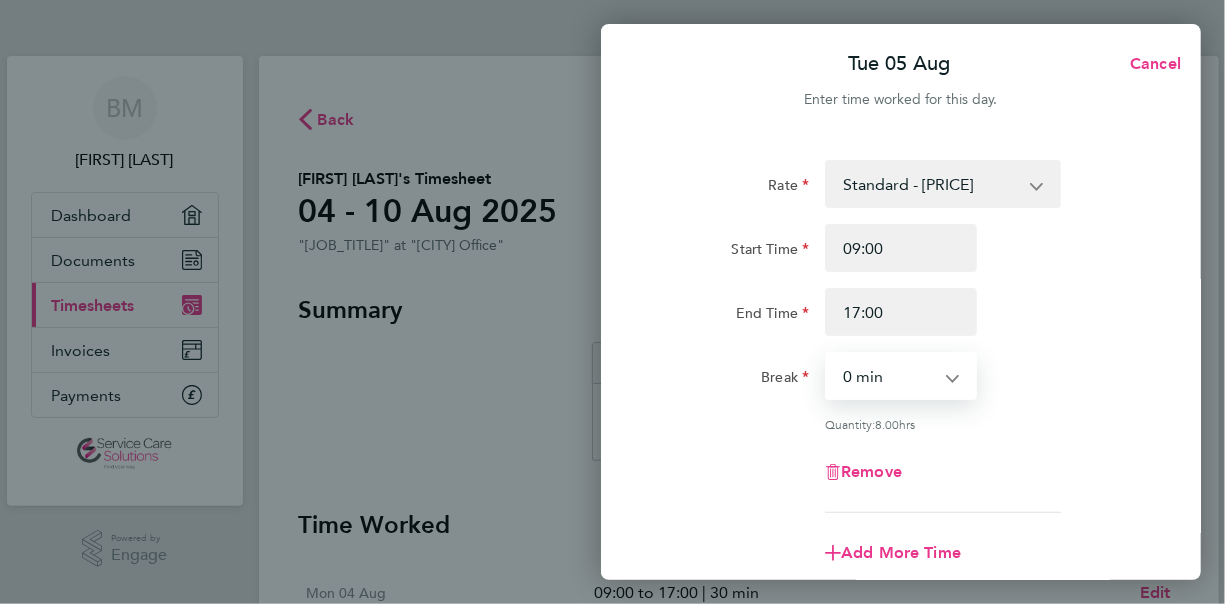 select on "30" 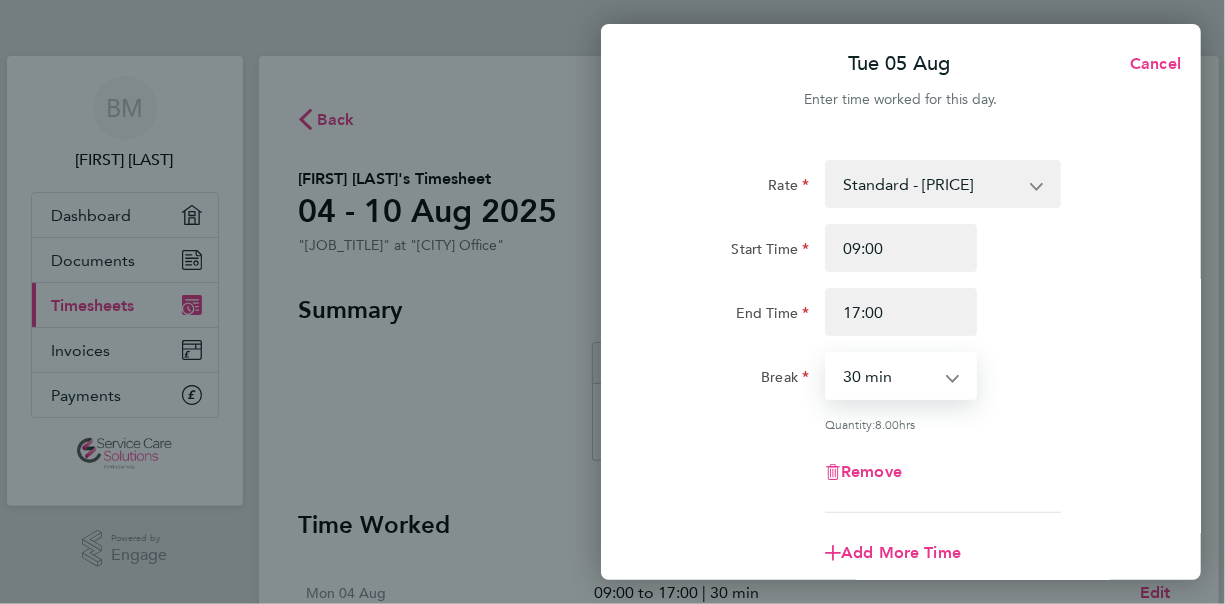 click on "0 min   15 min   30 min   45 min   60 min   75 min   90 min" at bounding box center (889, 376) 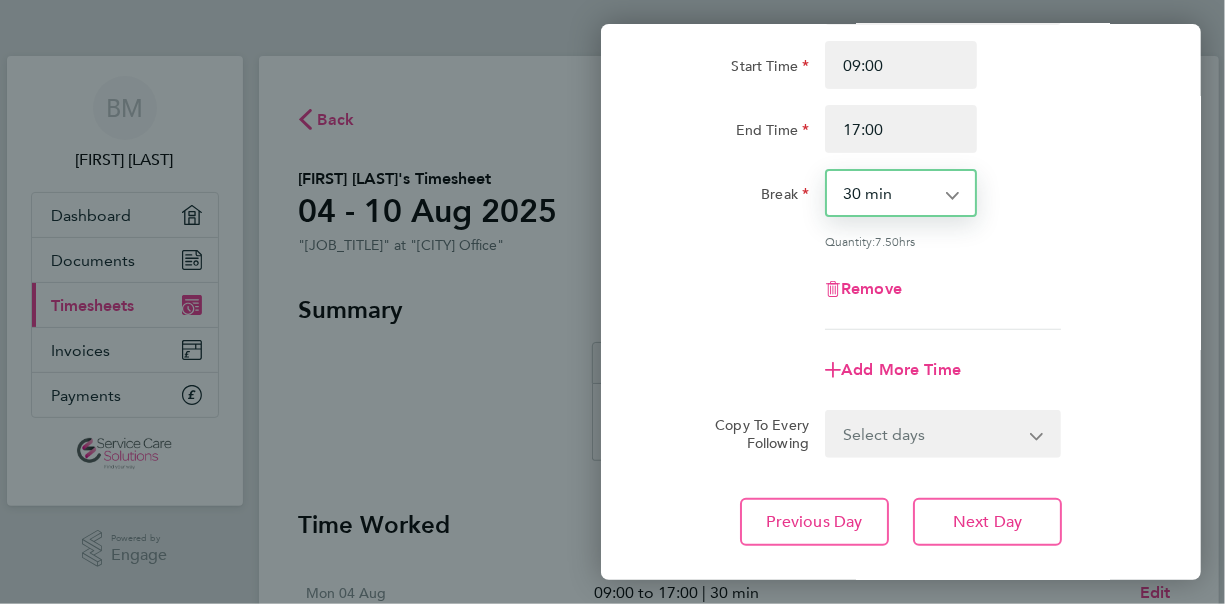 scroll, scrollTop: 200, scrollLeft: 0, axis: vertical 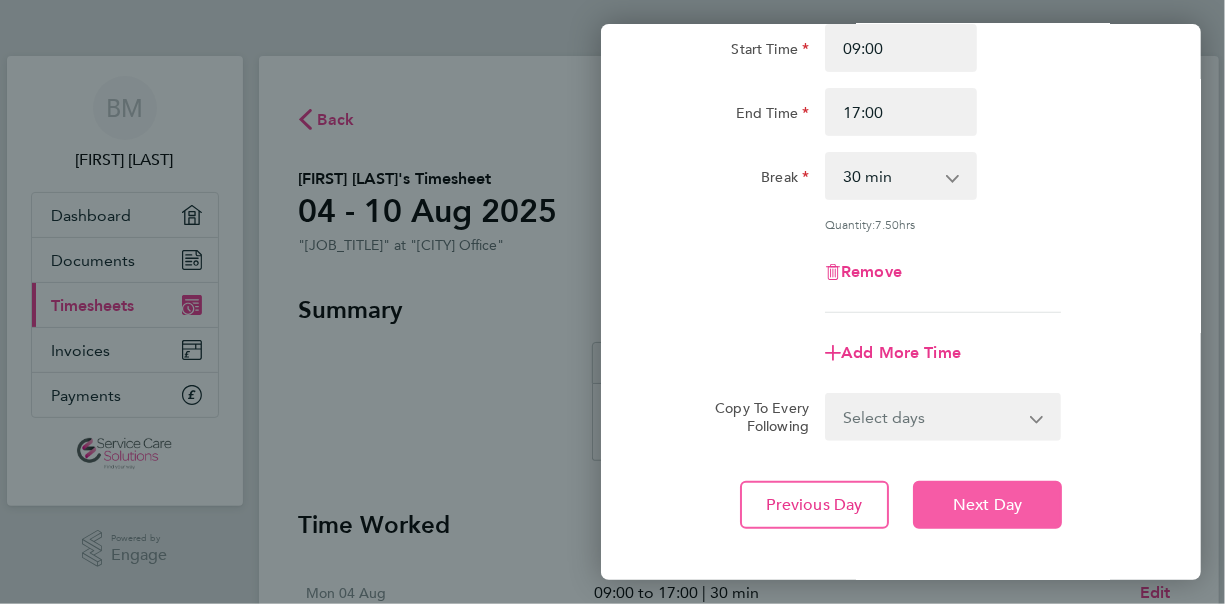 click on "Next Day" 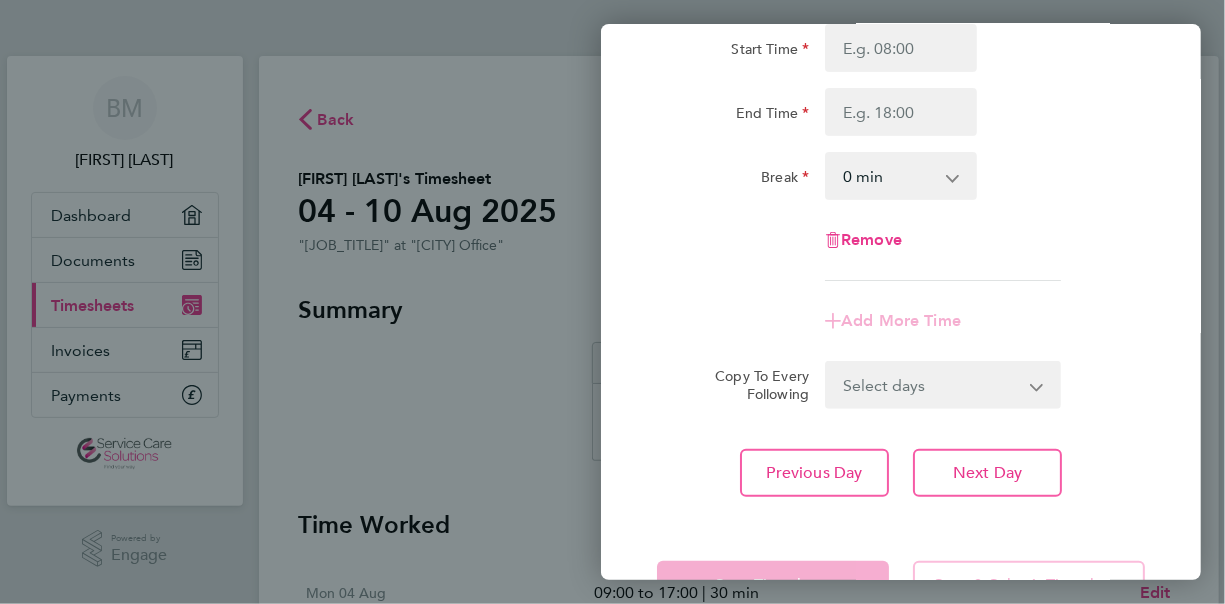 scroll, scrollTop: 0, scrollLeft: 0, axis: both 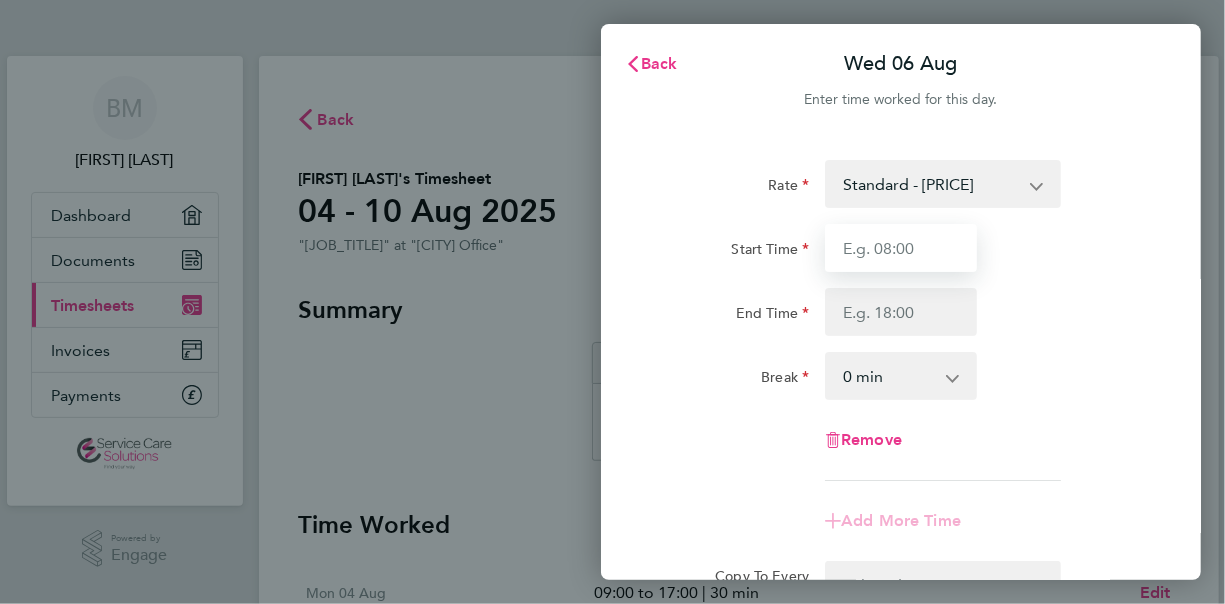 click on "Start Time" at bounding box center [901, 248] 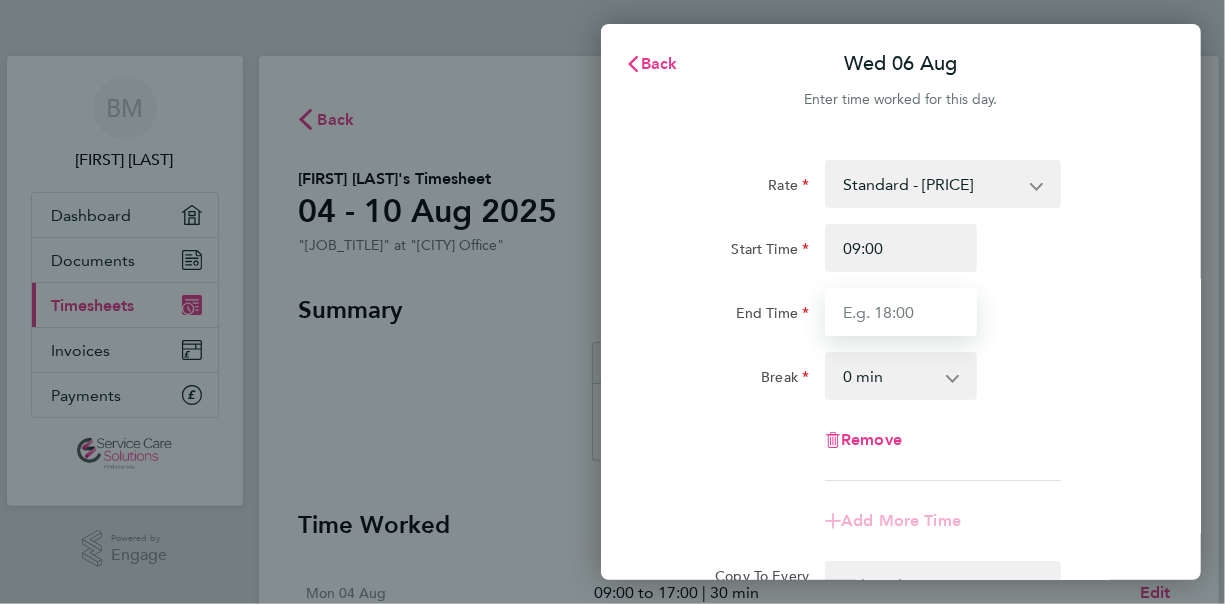type on "17:00" 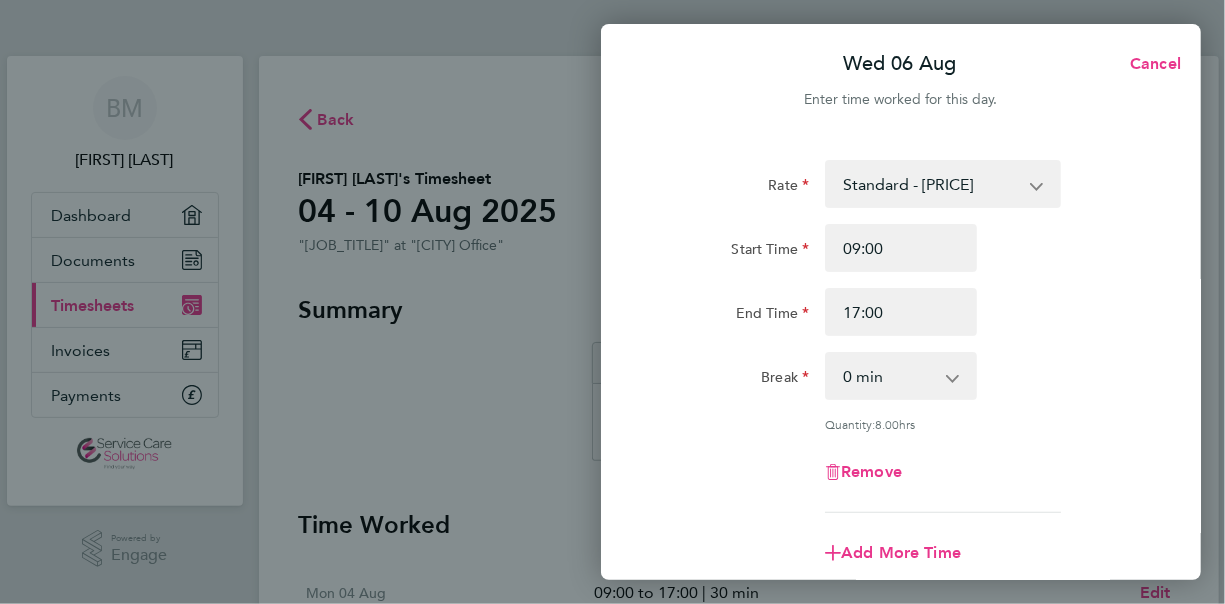 click on "0 min   15 min   30 min   45 min   60 min   75 min   90 min" at bounding box center [889, 376] 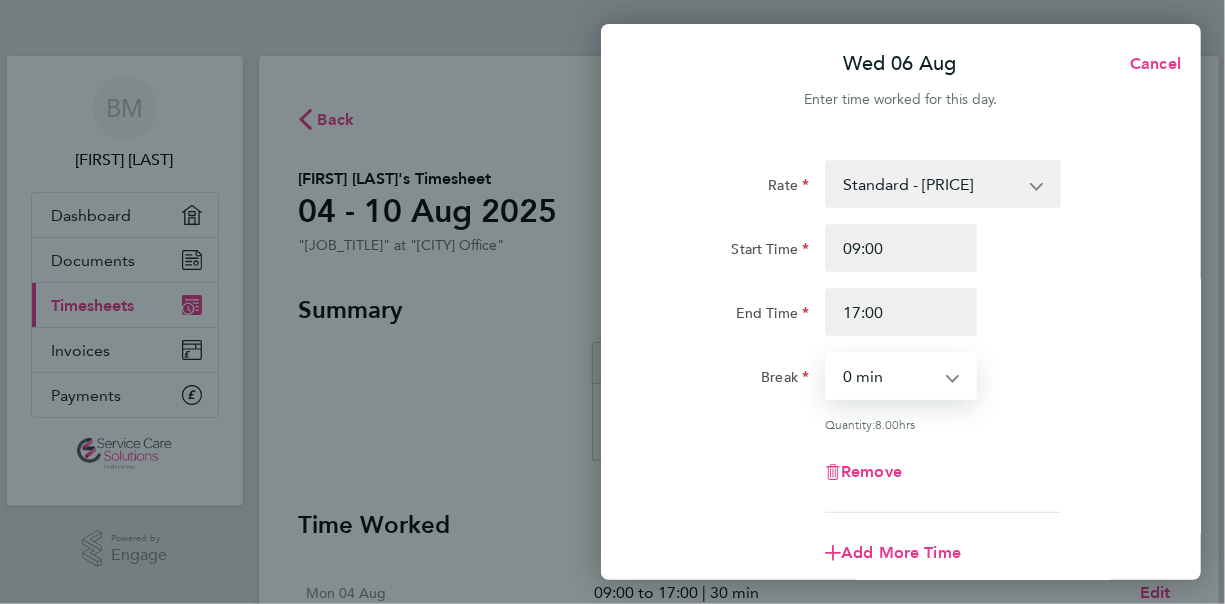 select on "30" 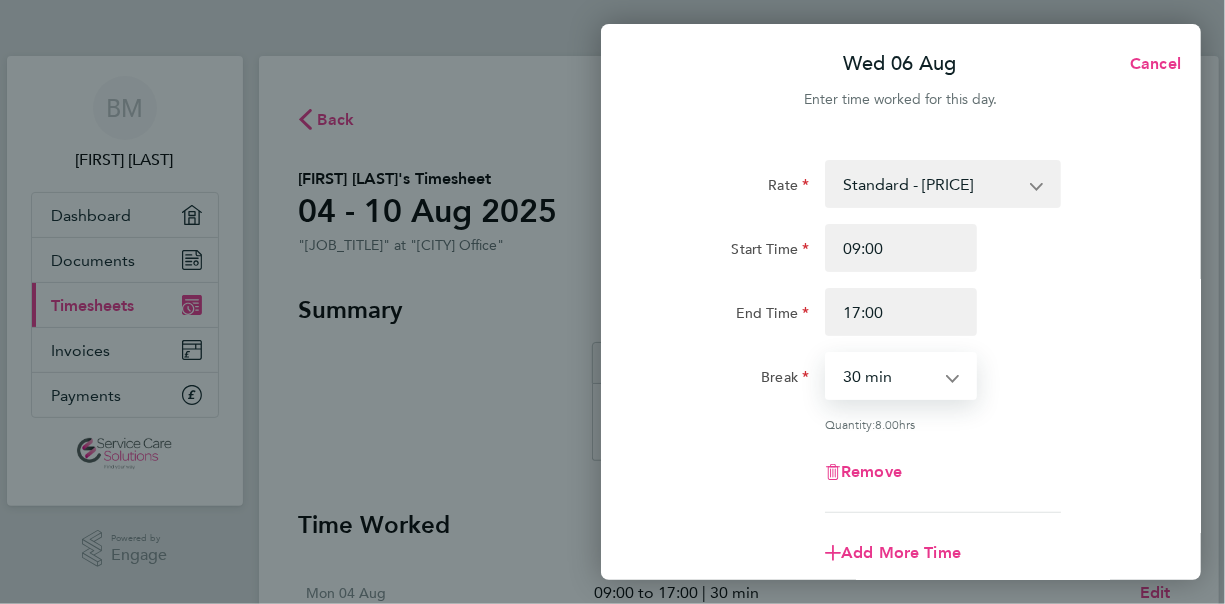 click on "0 min   15 min   30 min   45 min   60 min   75 min   90 min" at bounding box center [889, 376] 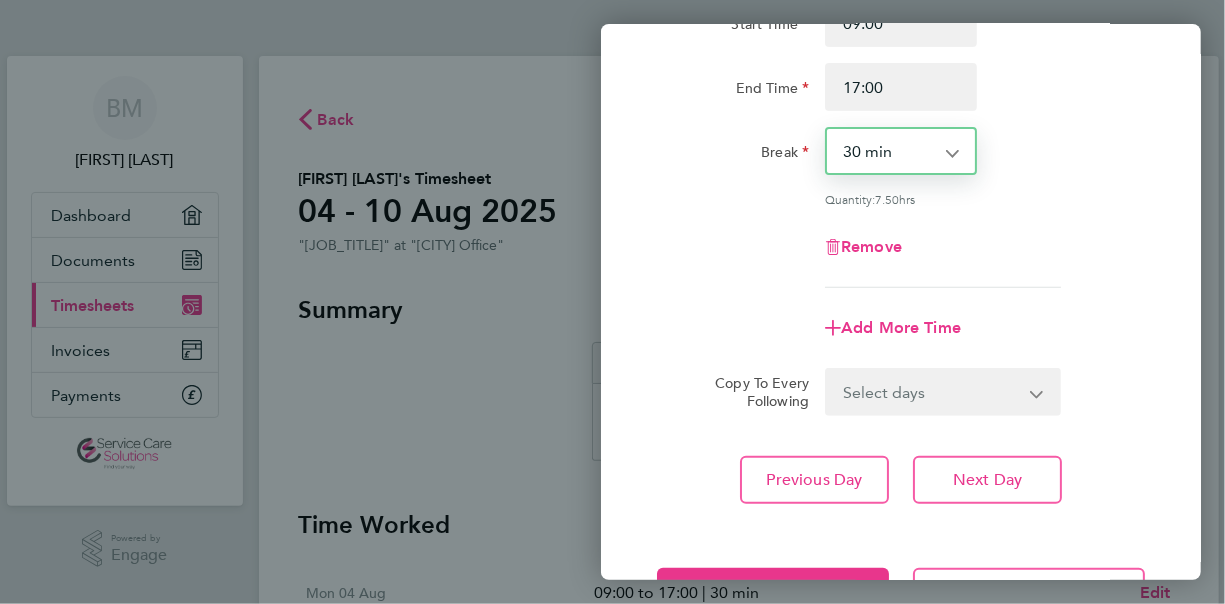 scroll, scrollTop: 299, scrollLeft: 0, axis: vertical 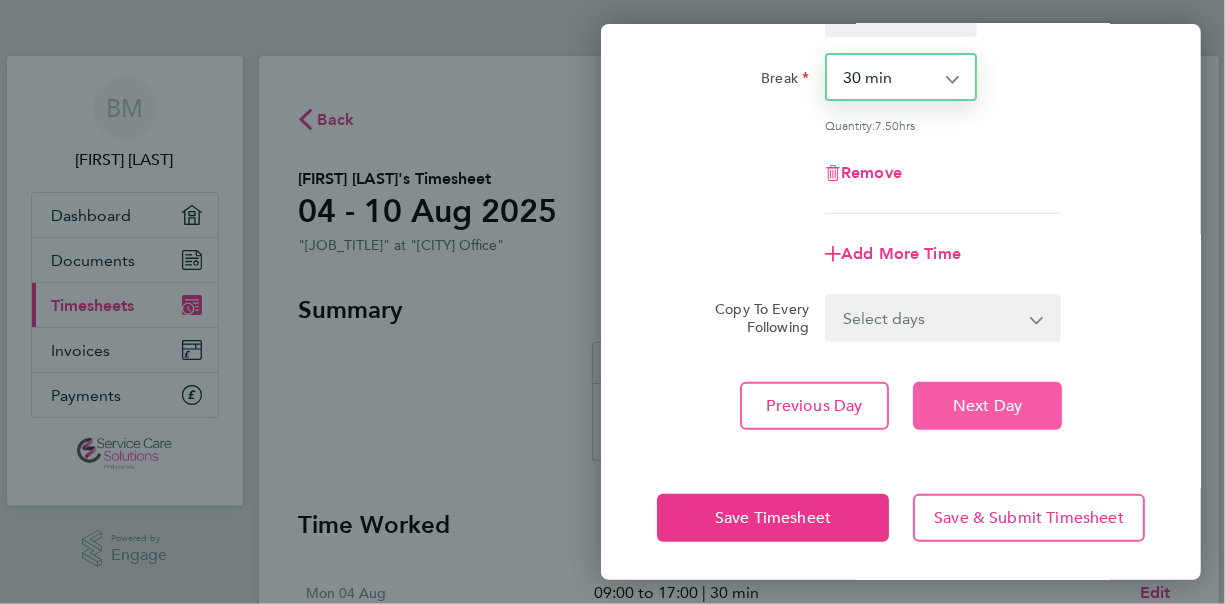 click on "Next Day" 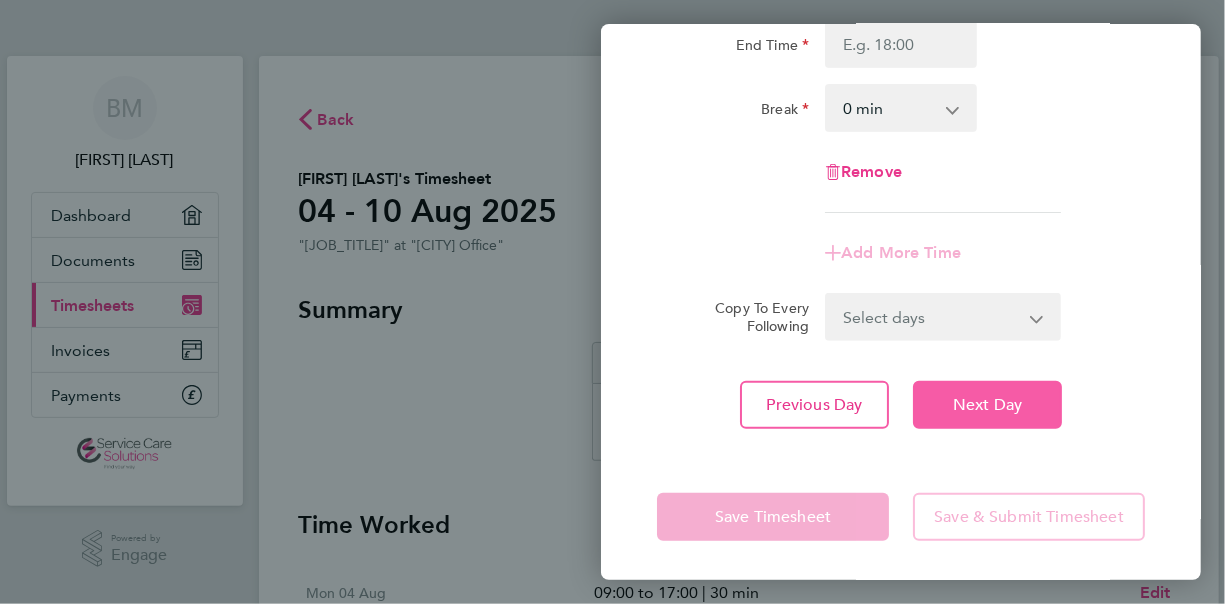 scroll, scrollTop: 0, scrollLeft: 0, axis: both 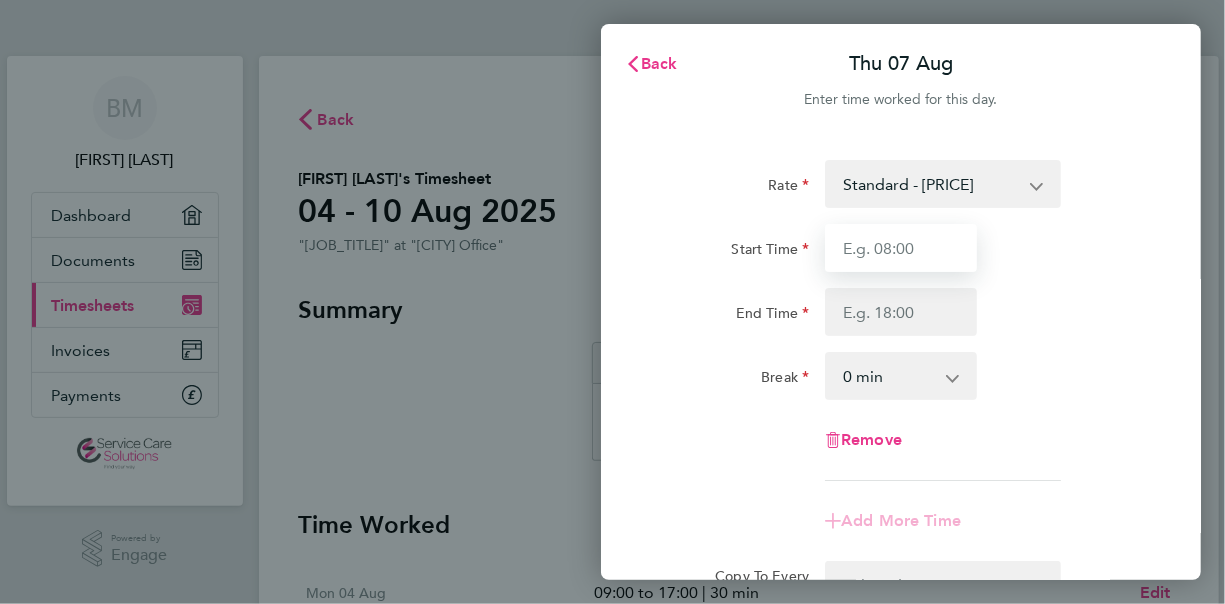 click on "Start Time" at bounding box center [901, 248] 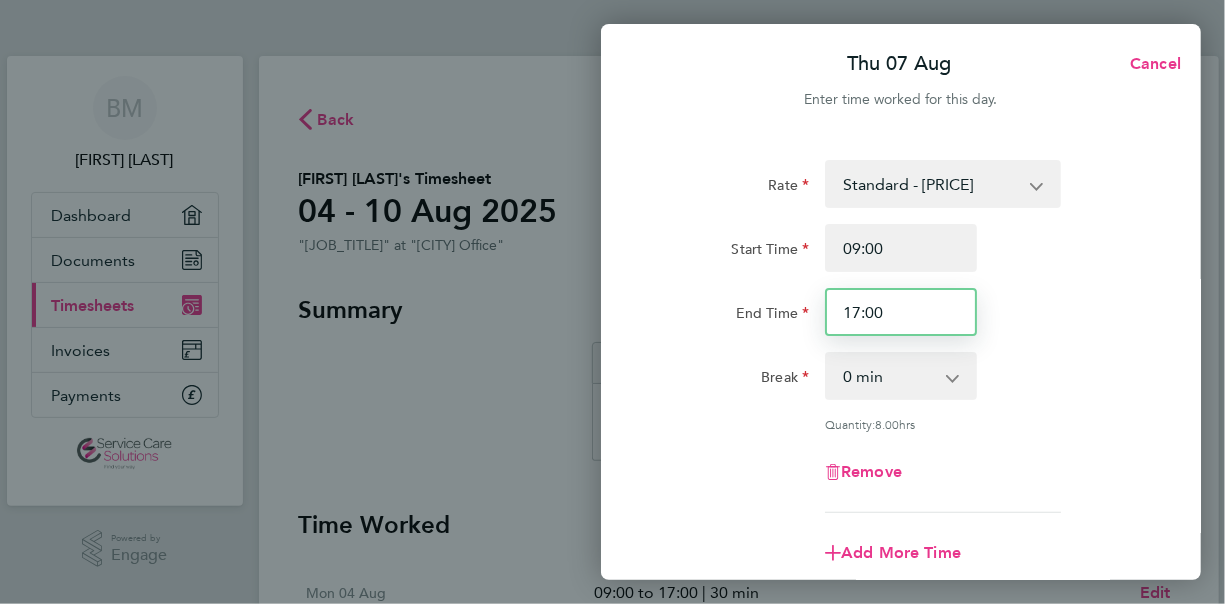 click on "17:00" at bounding box center (901, 312) 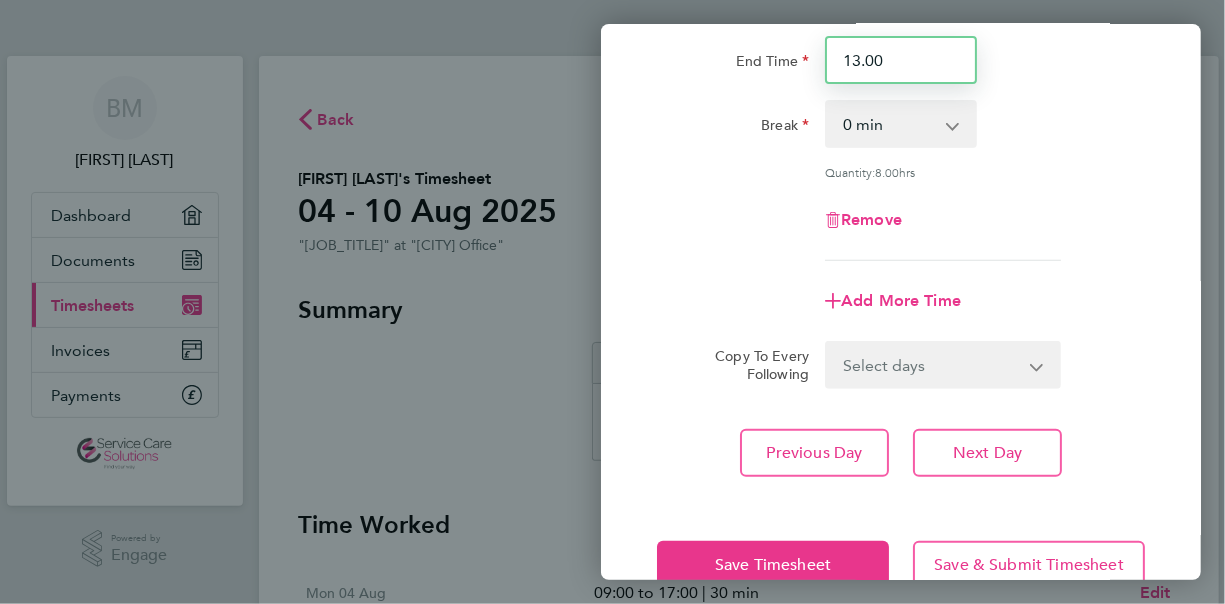 scroll, scrollTop: 299, scrollLeft: 0, axis: vertical 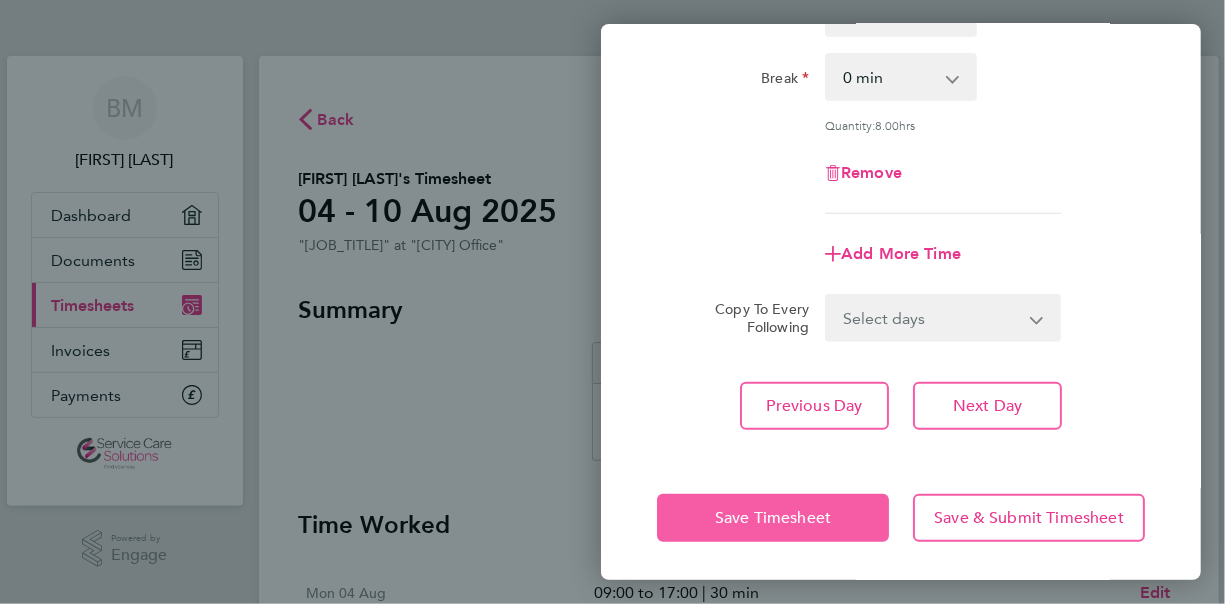 type on "13:00" 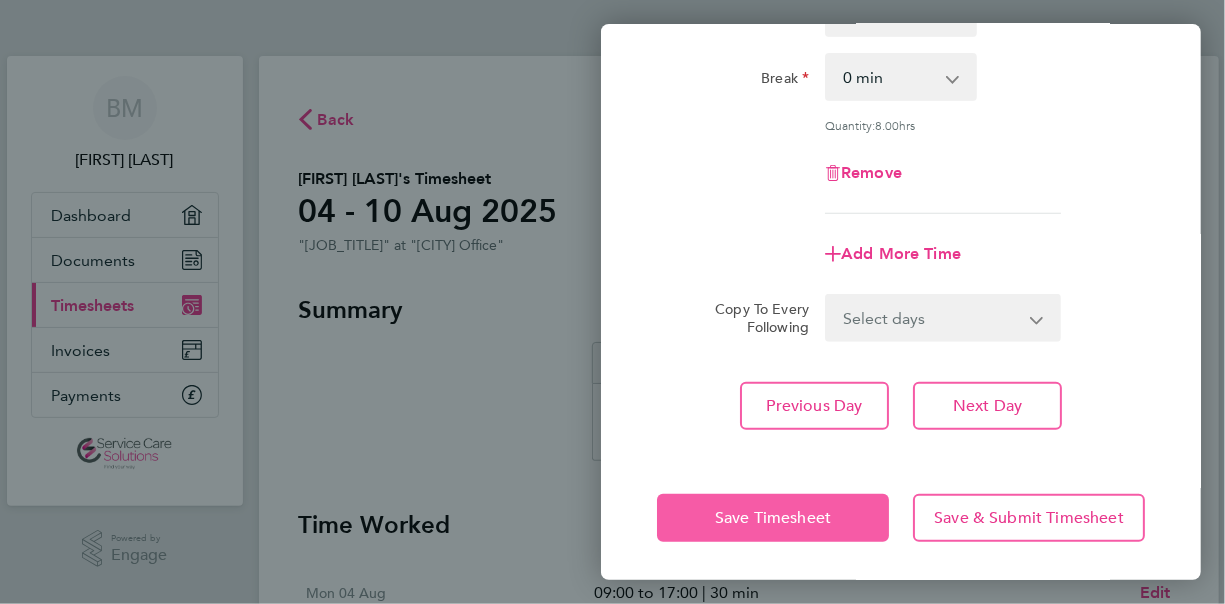 click on "Save Timesheet" 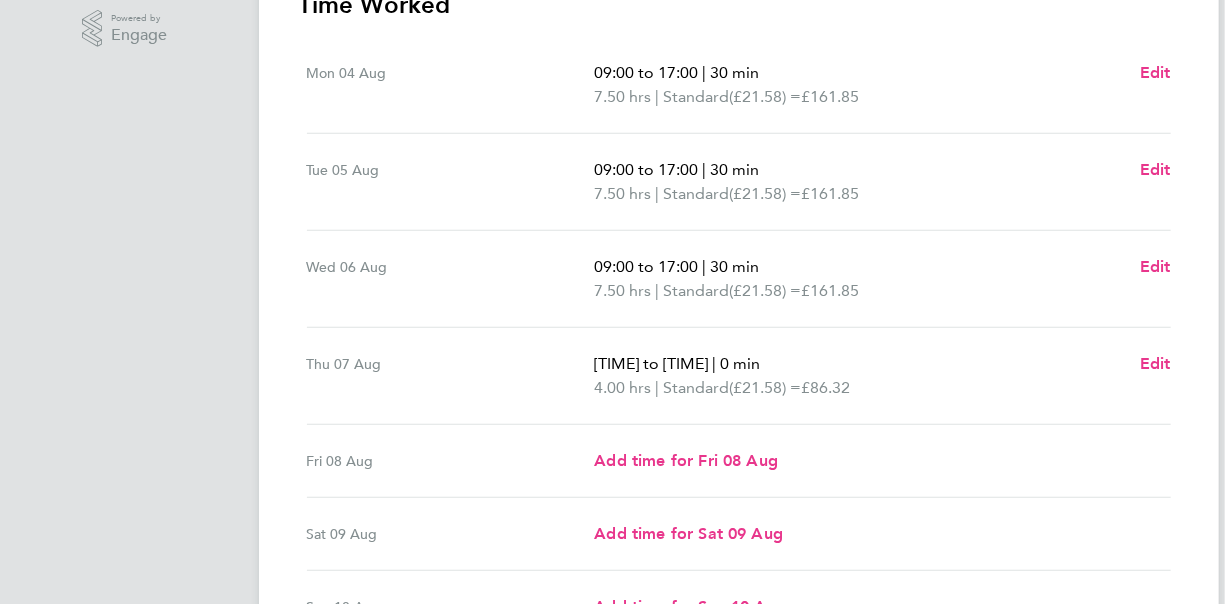 scroll, scrollTop: 733, scrollLeft: 0, axis: vertical 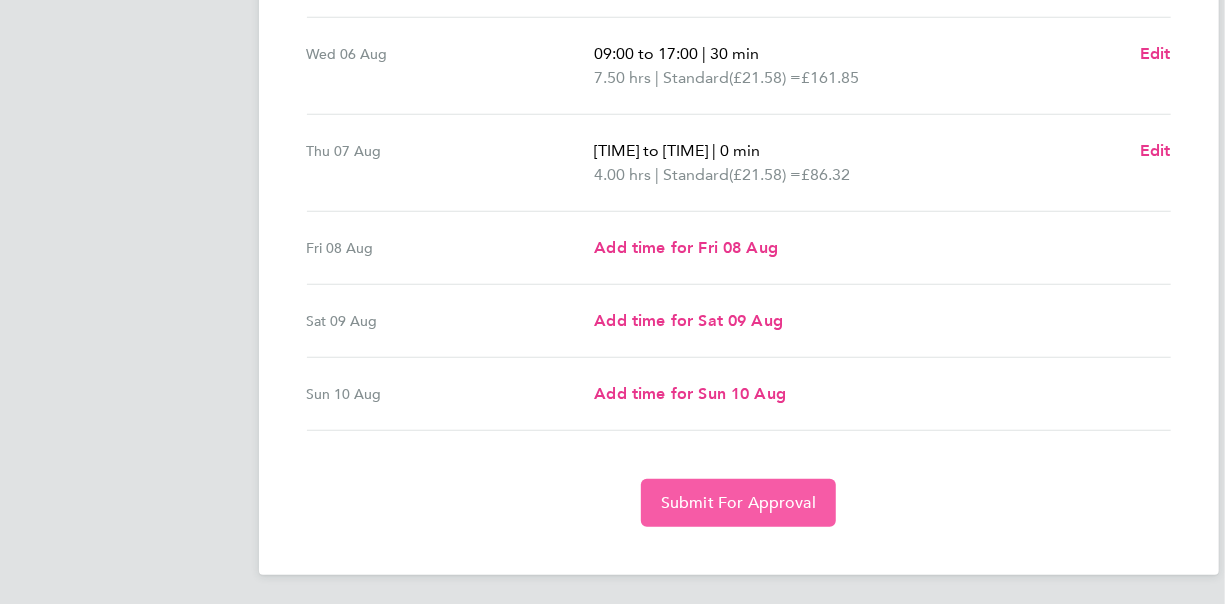 click on "Submit For Approval" 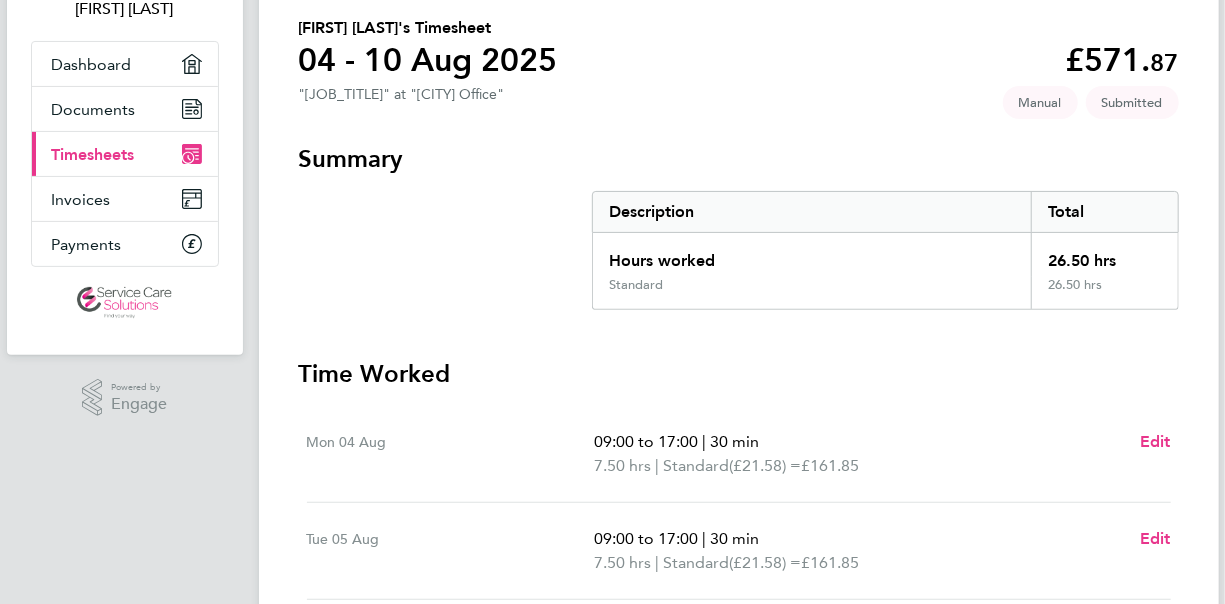 scroll, scrollTop: 37, scrollLeft: 0, axis: vertical 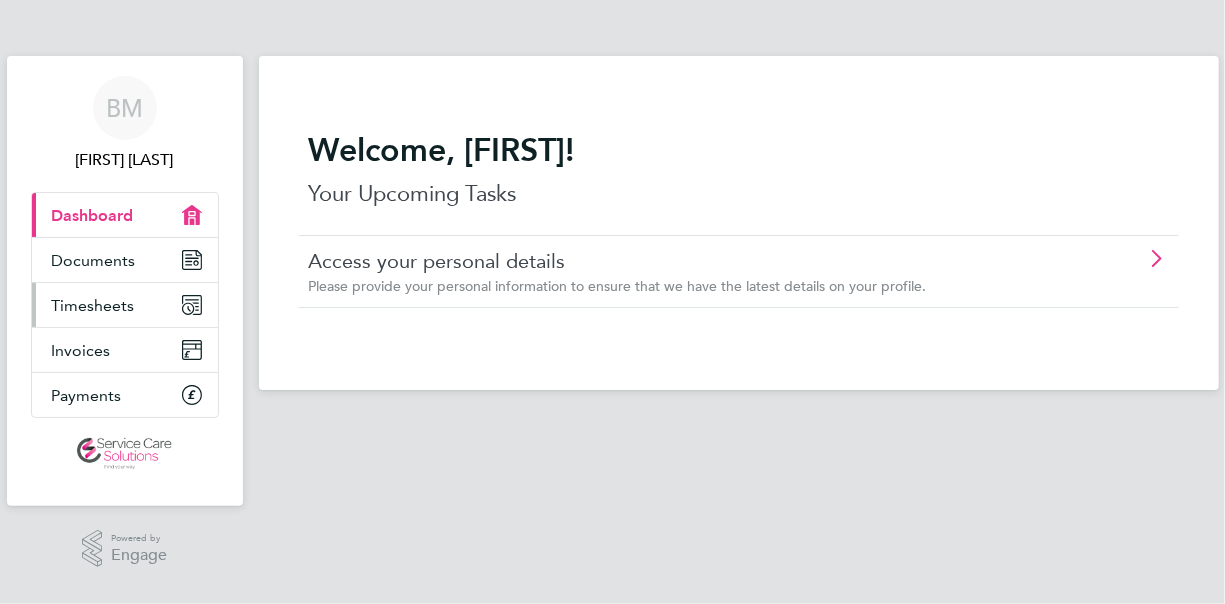 click on "Timesheets" at bounding box center (93, 305) 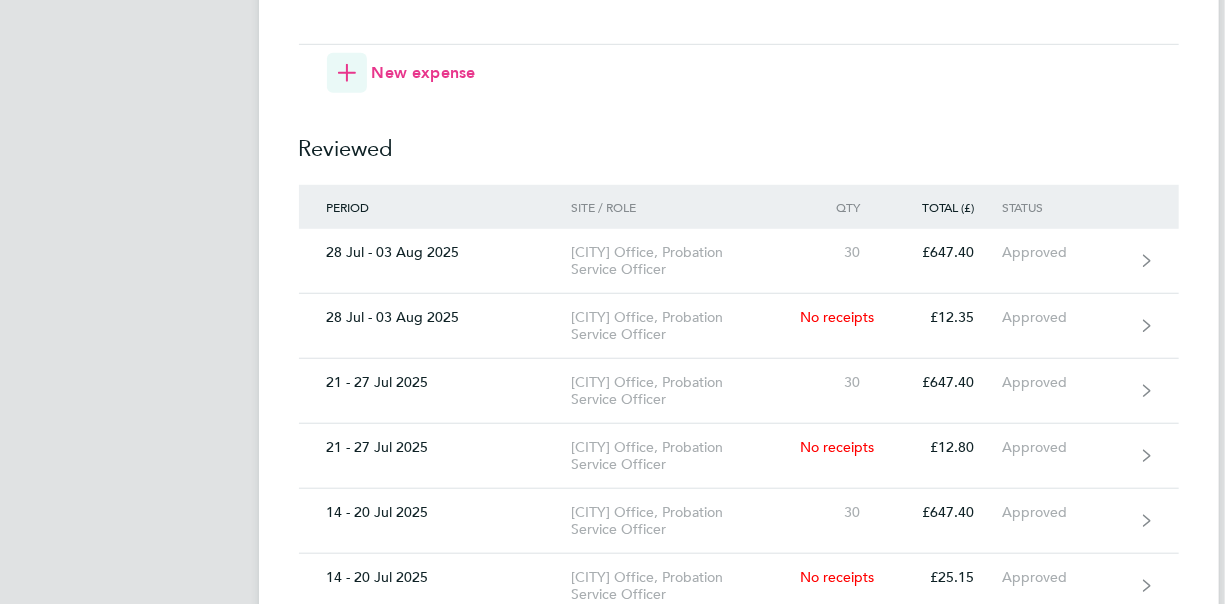 scroll, scrollTop: 700, scrollLeft: 0, axis: vertical 